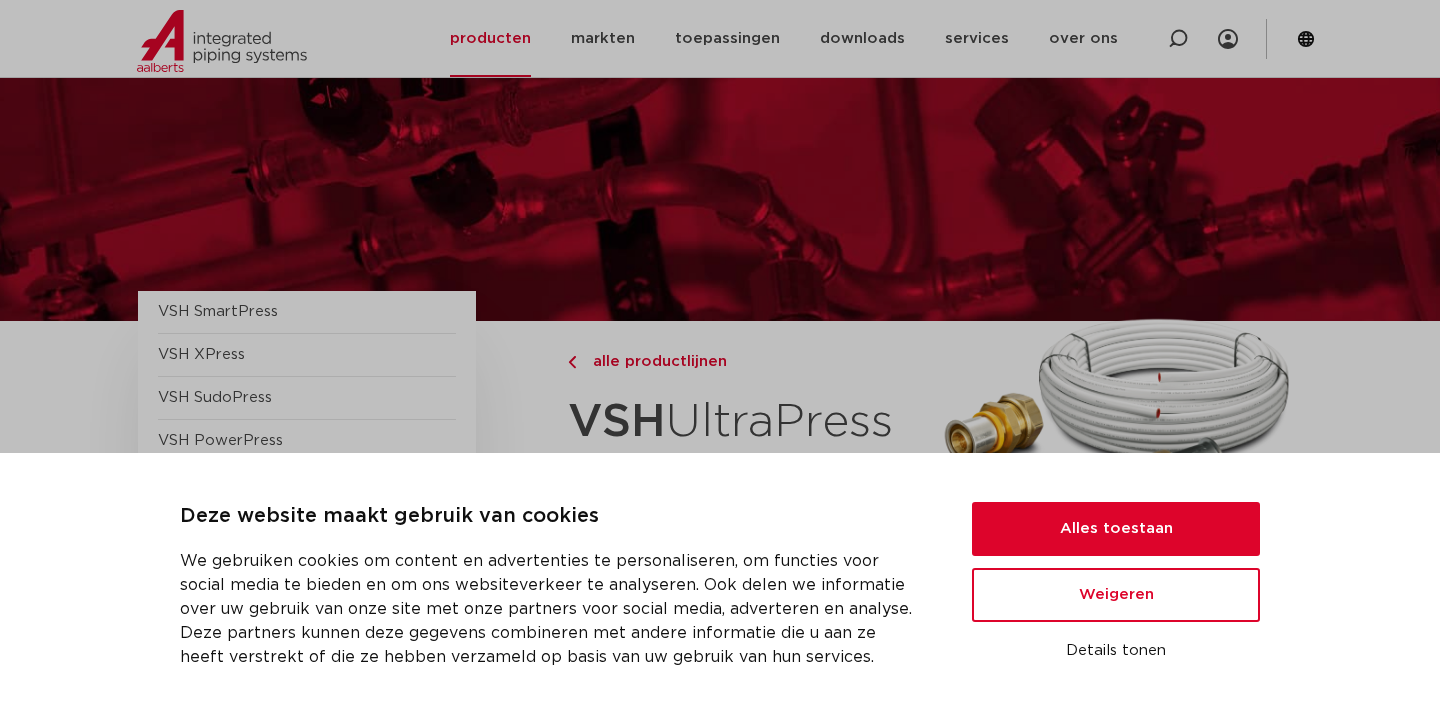 scroll, scrollTop: 1535, scrollLeft: 0, axis: vertical 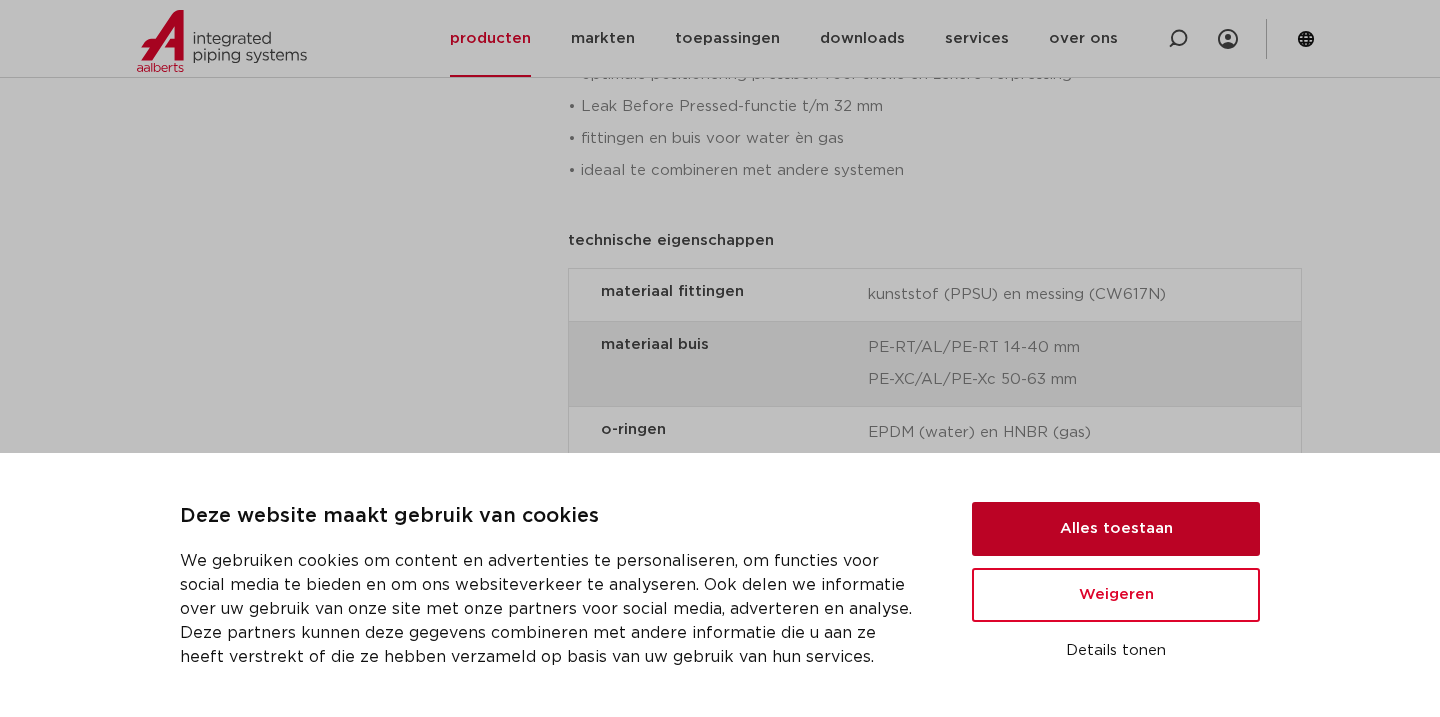 click on "Alles toestaan" at bounding box center [1116, 529] 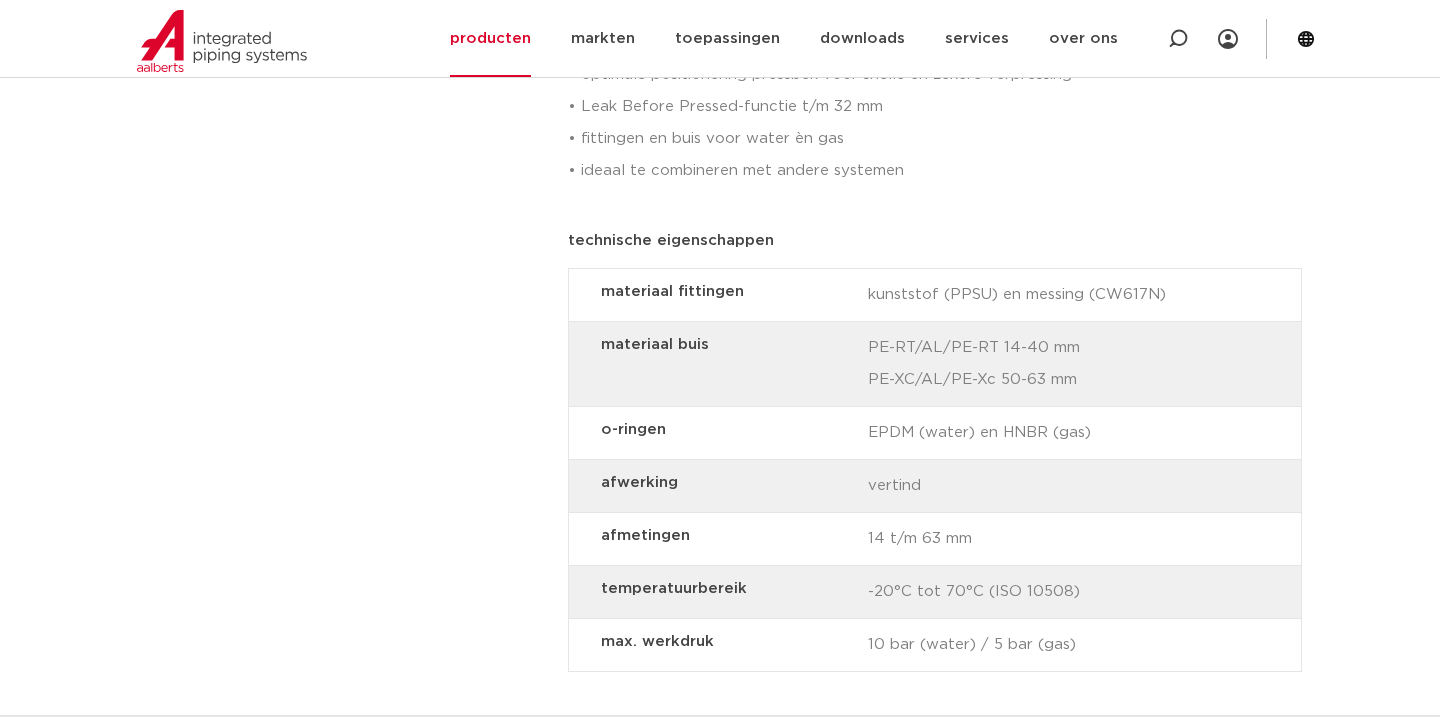 scroll, scrollTop: 0, scrollLeft: 0, axis: both 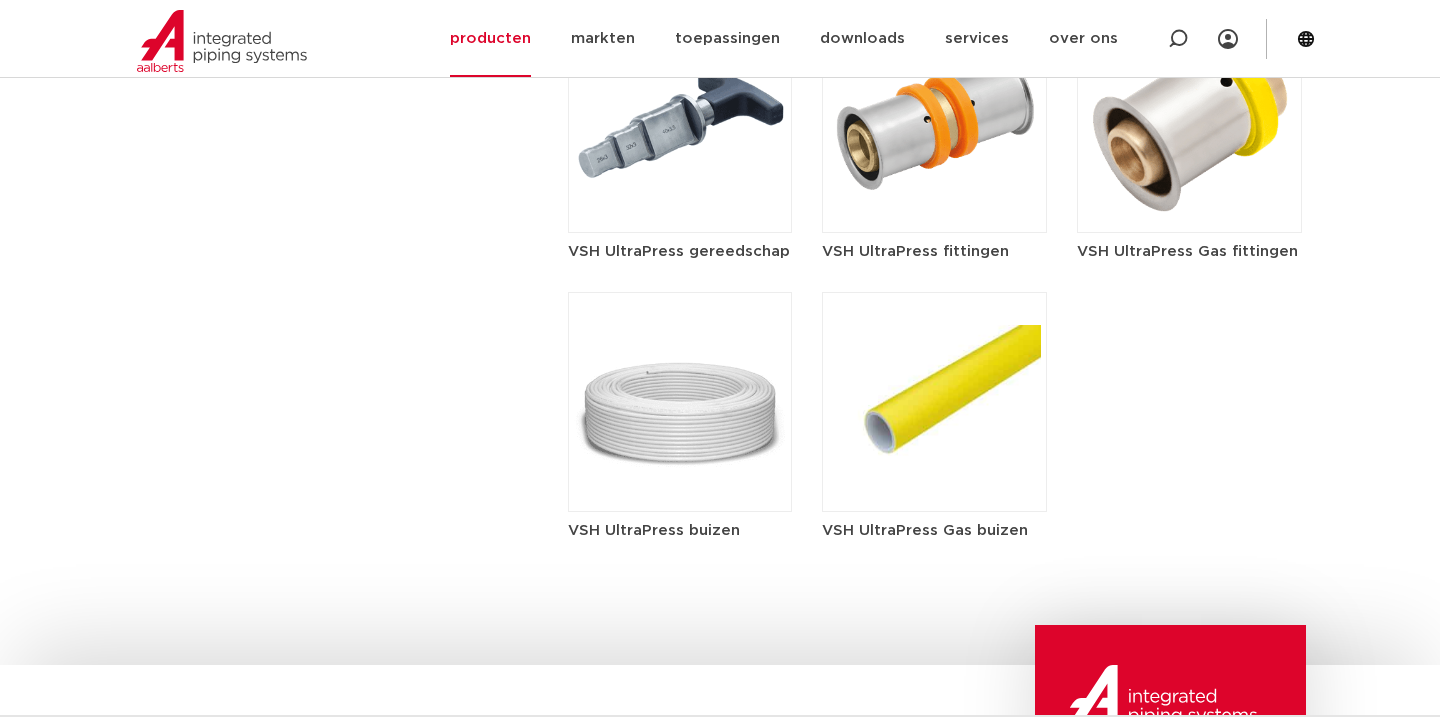 click at bounding box center (680, 402) 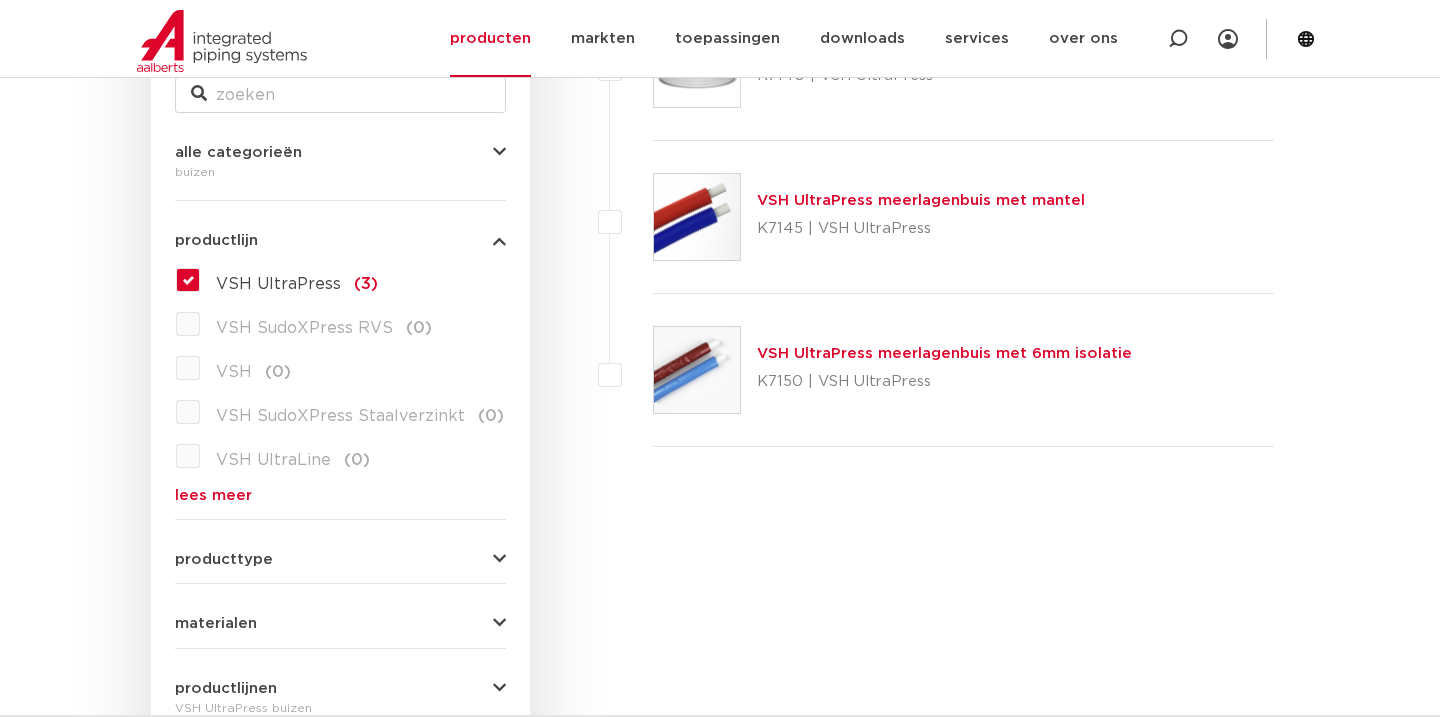 scroll, scrollTop: 438, scrollLeft: 0, axis: vertical 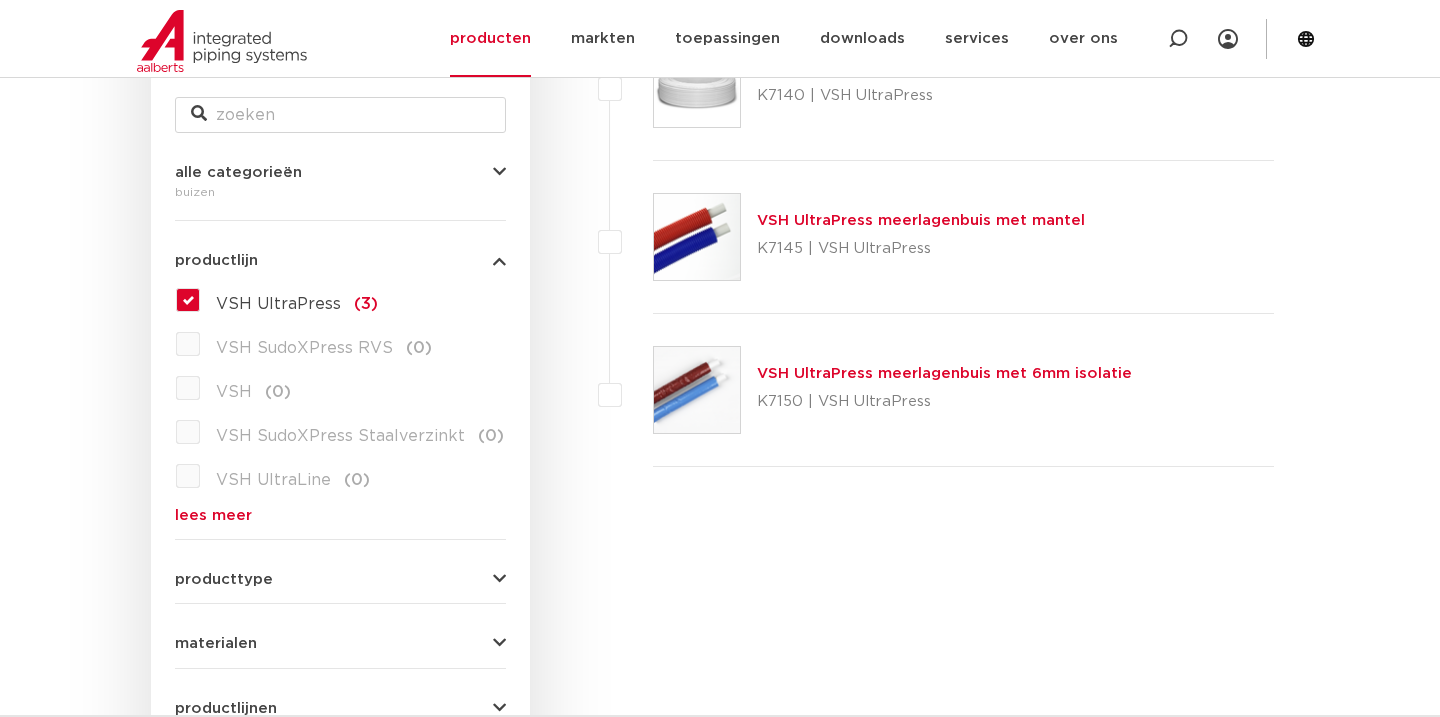 click on "VSH UltraPress meerlagenbuis met mantel" at bounding box center [921, 220] 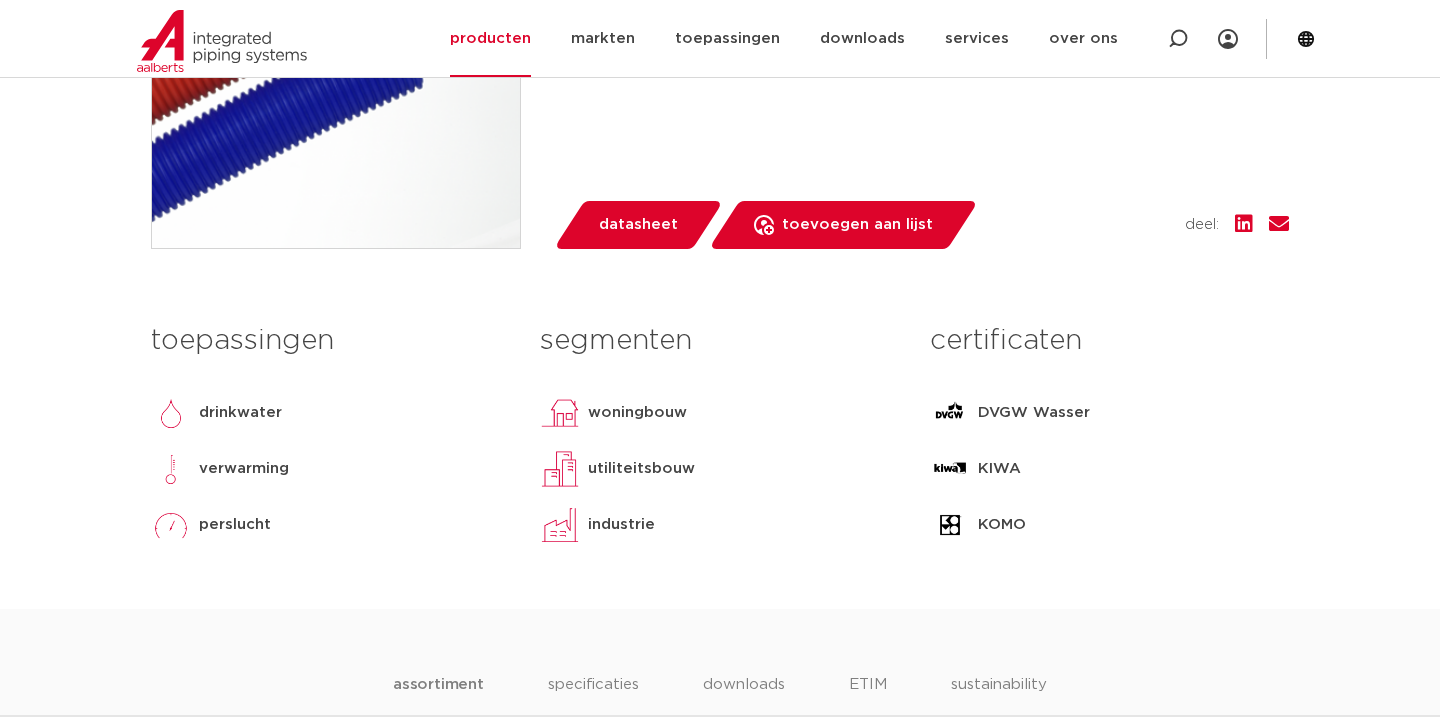scroll, scrollTop: 631, scrollLeft: 0, axis: vertical 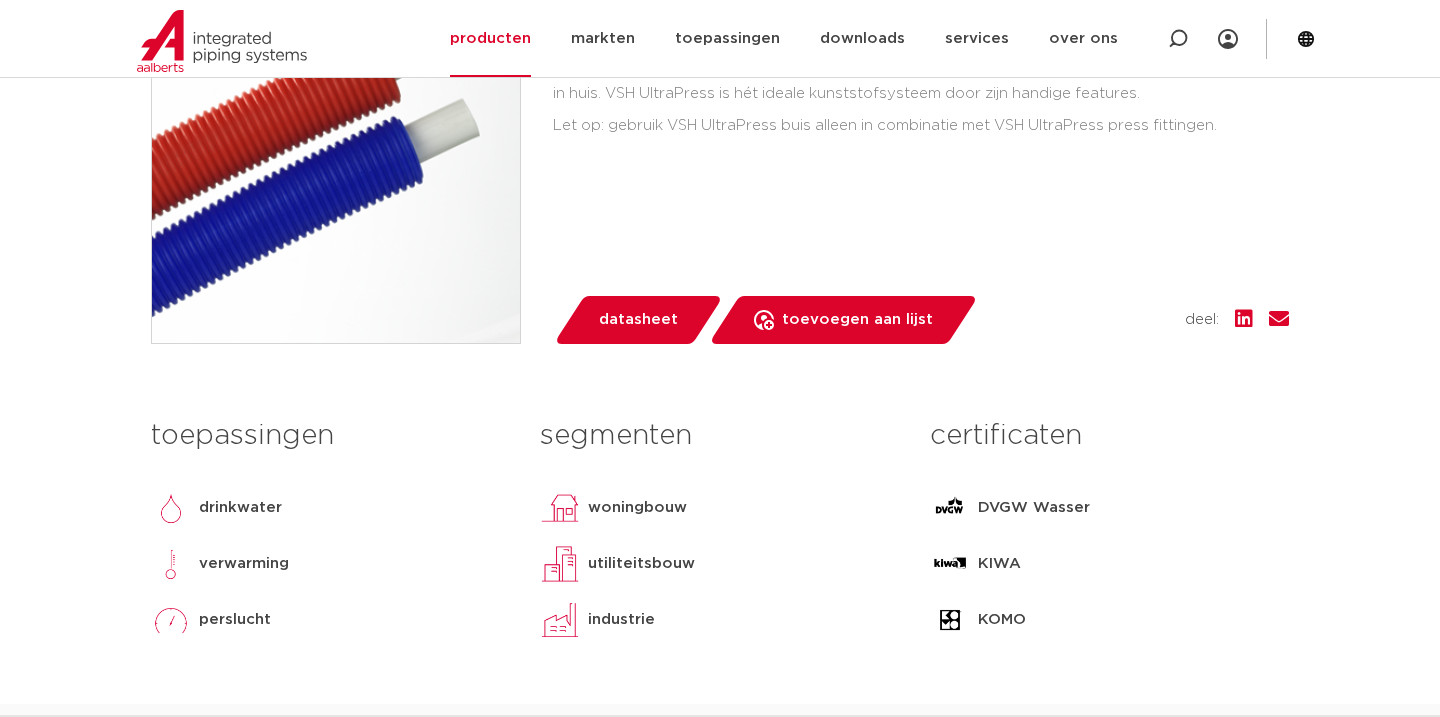 click on "datasheet" at bounding box center (638, 320) 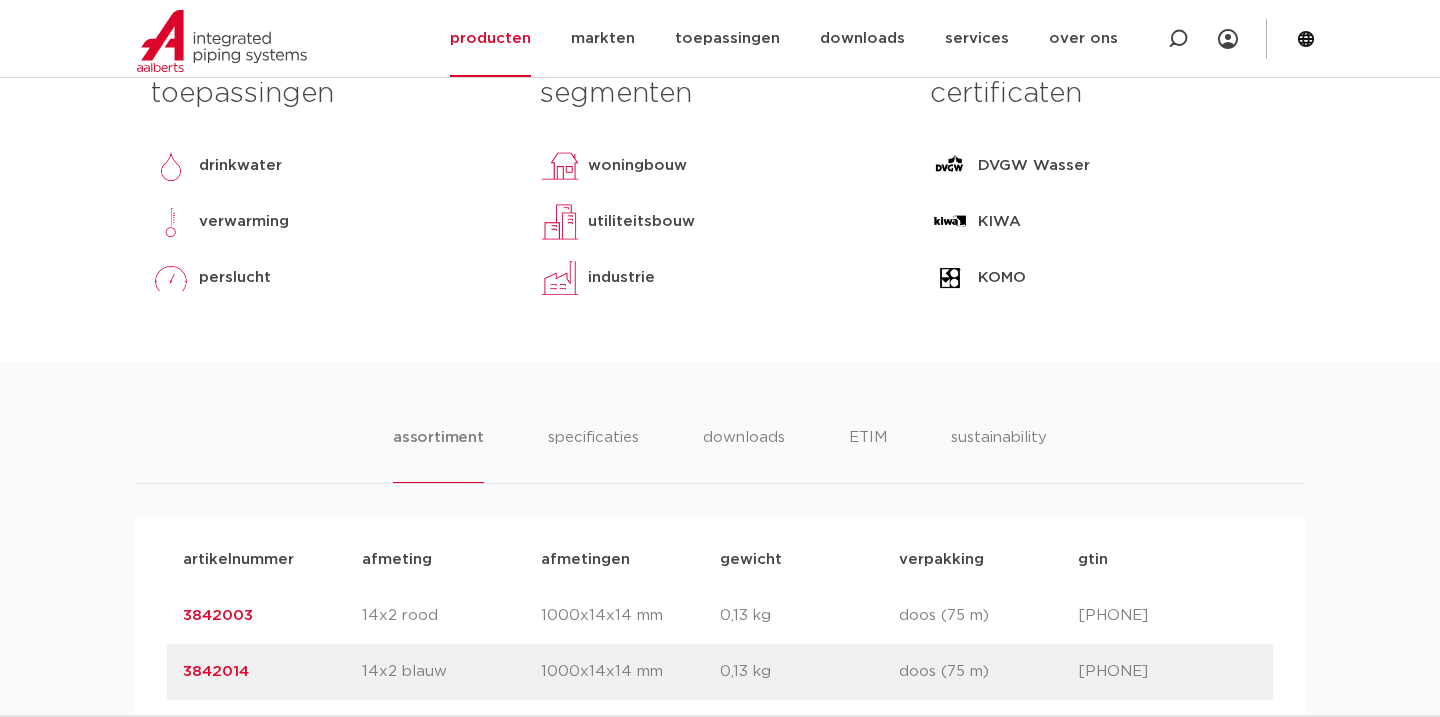scroll, scrollTop: 1114, scrollLeft: 0, axis: vertical 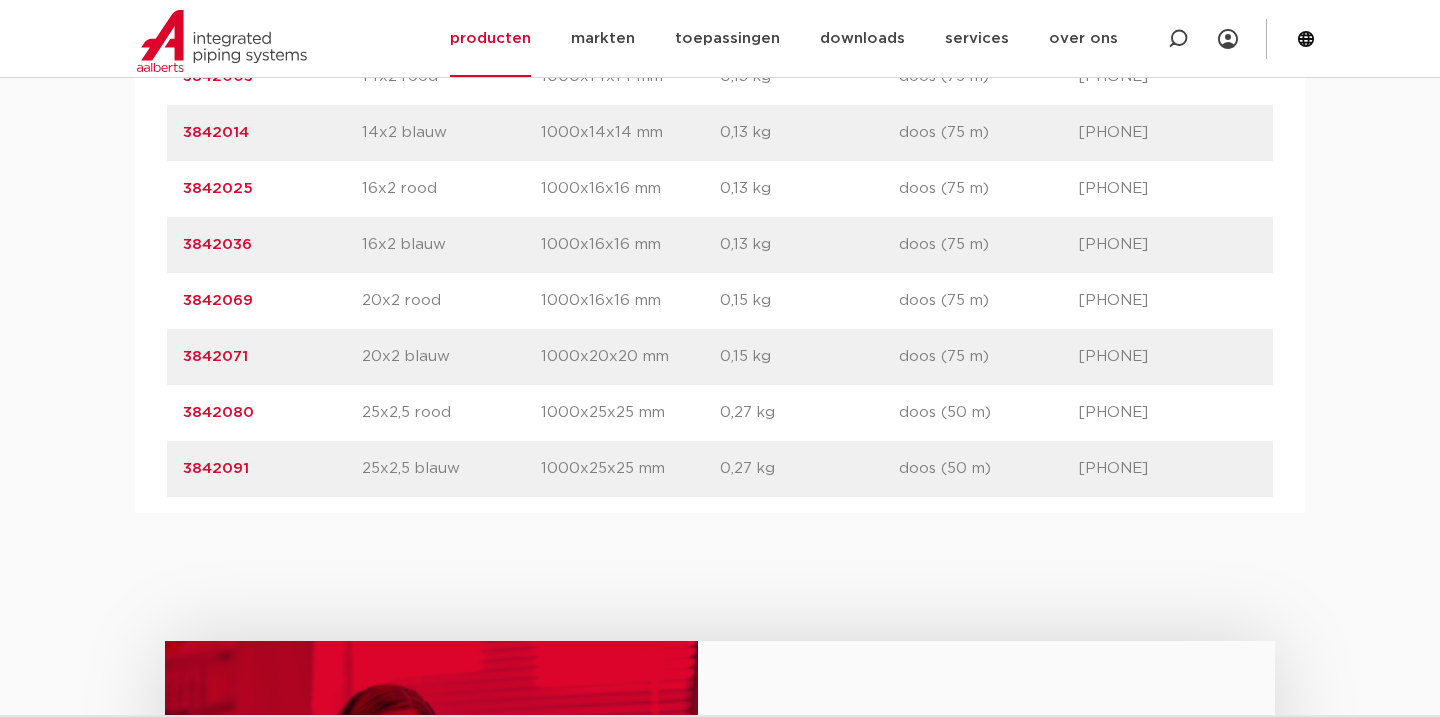 click on "3842091" at bounding box center (216, 468) 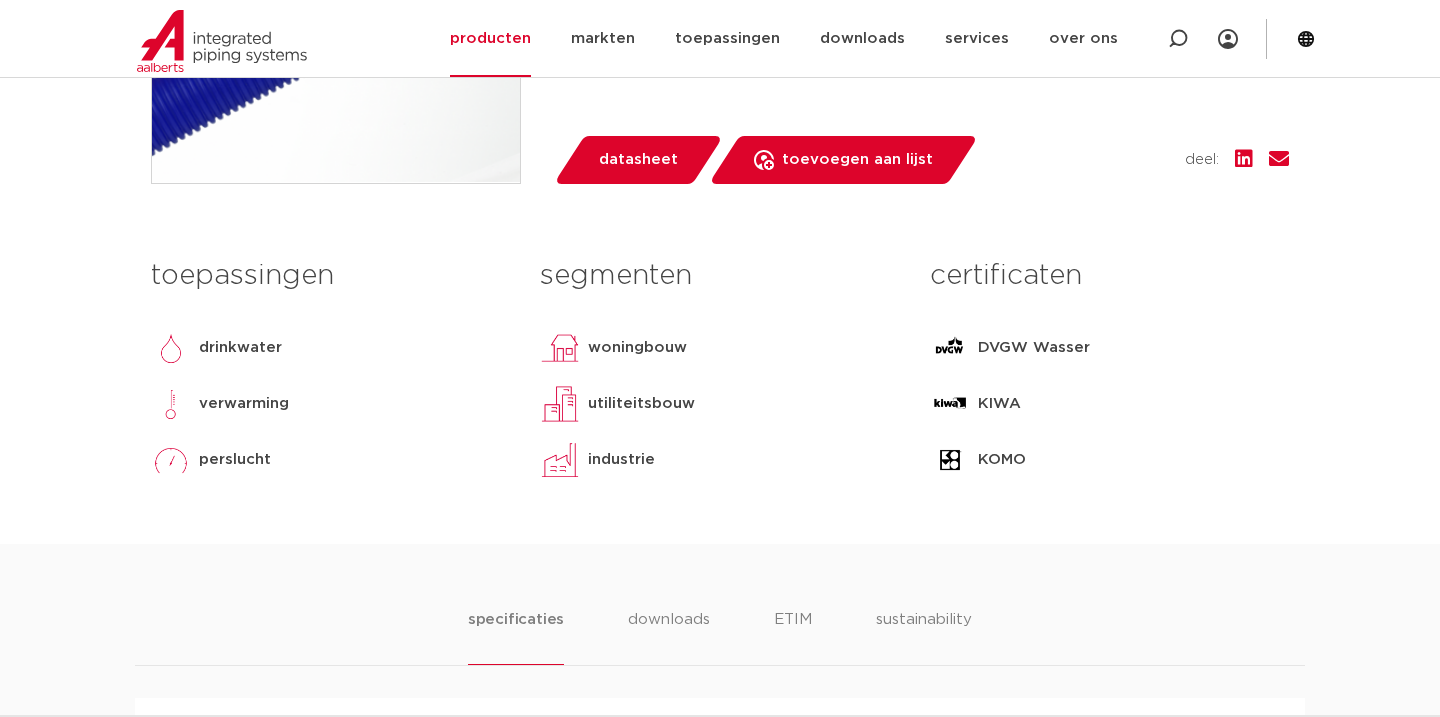 scroll, scrollTop: 752, scrollLeft: 0, axis: vertical 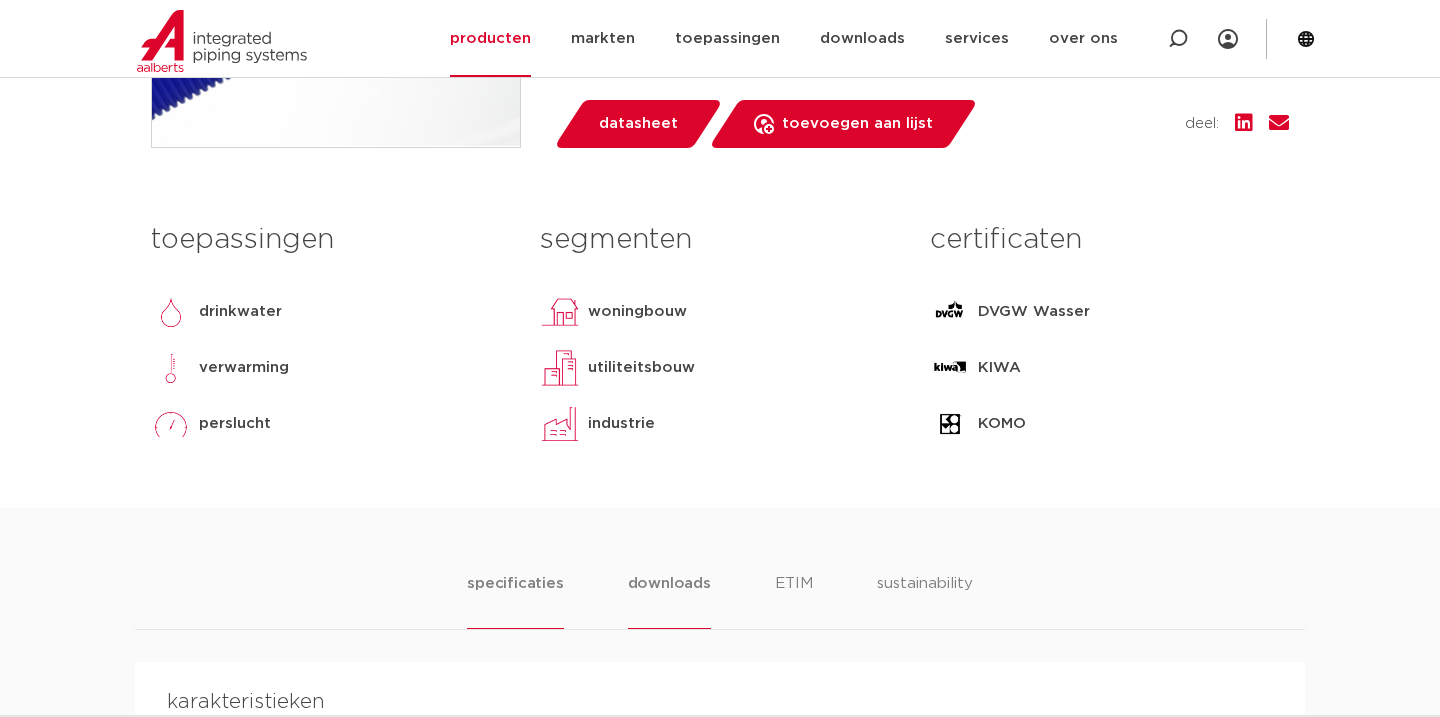 click on "downloads" at bounding box center (669, 600) 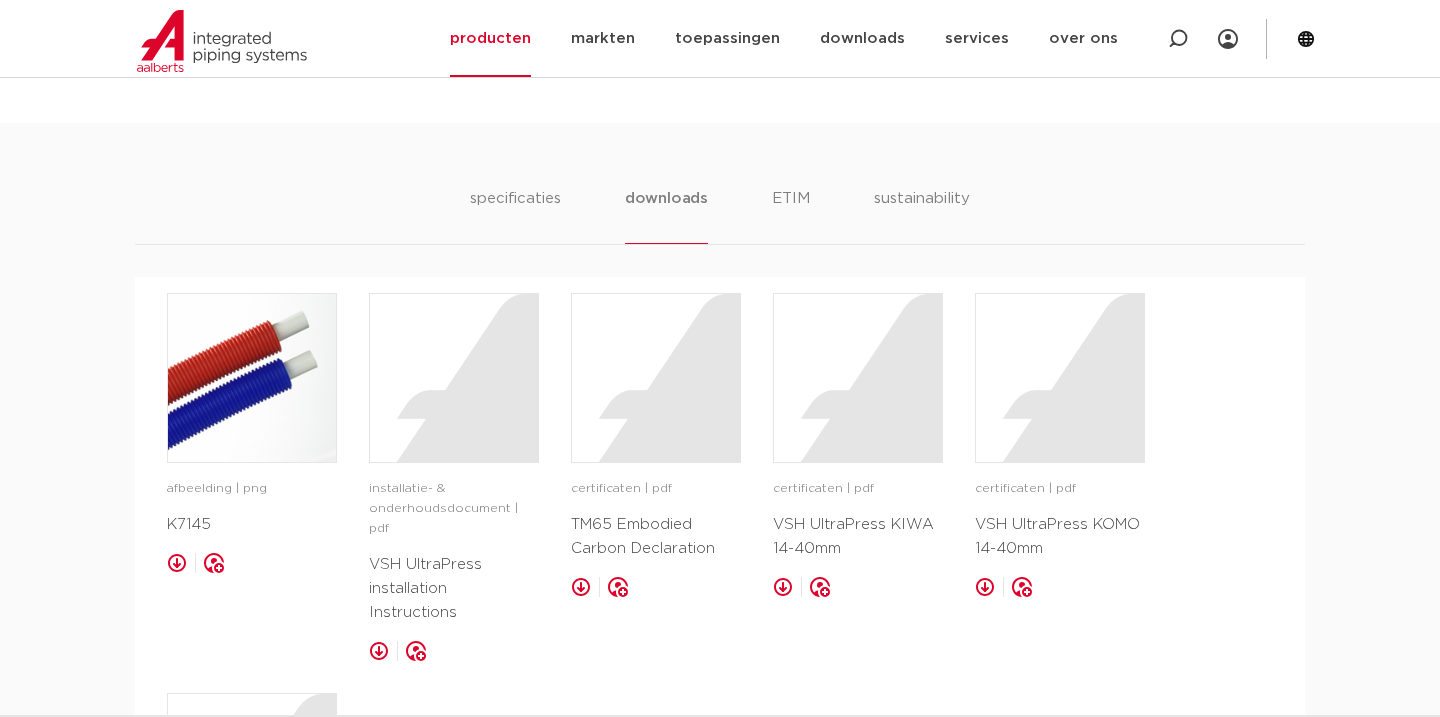 scroll, scrollTop: 909, scrollLeft: 0, axis: vertical 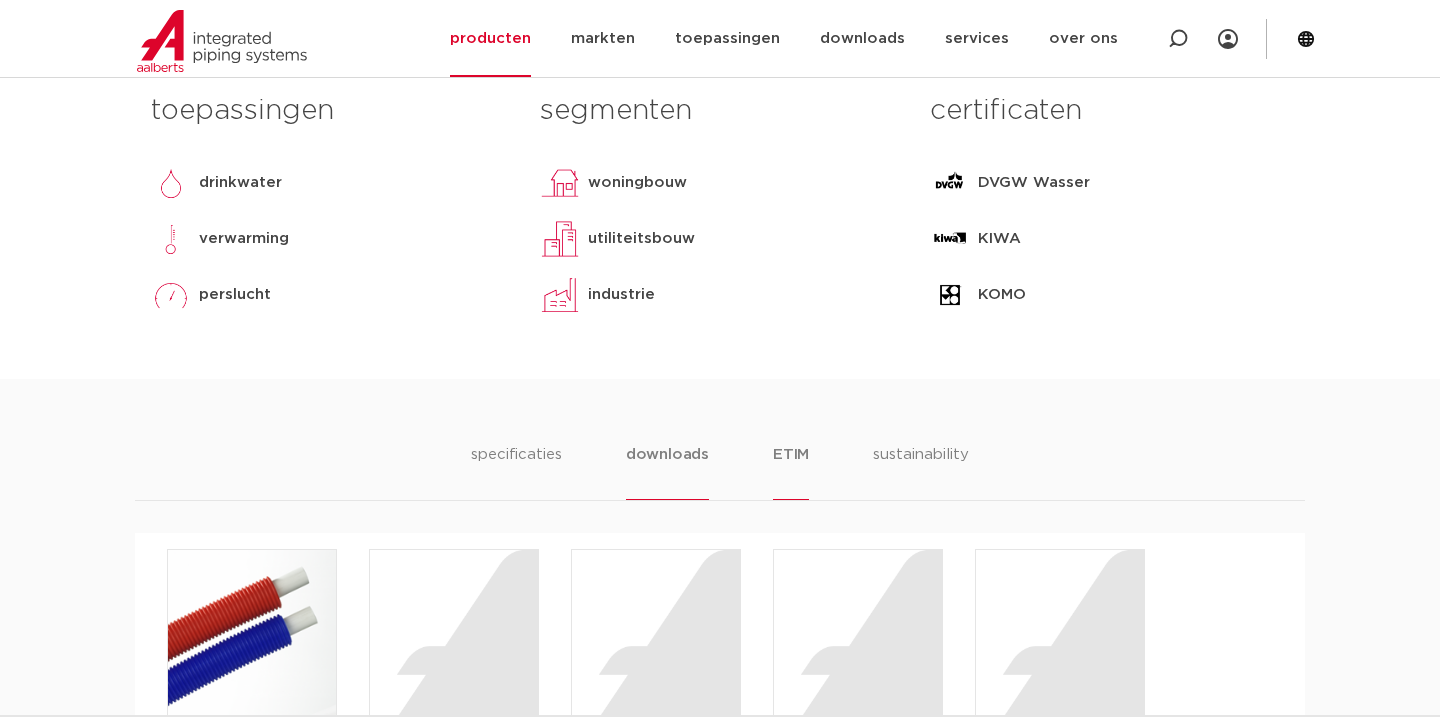 click on "ETIM" at bounding box center [791, 471] 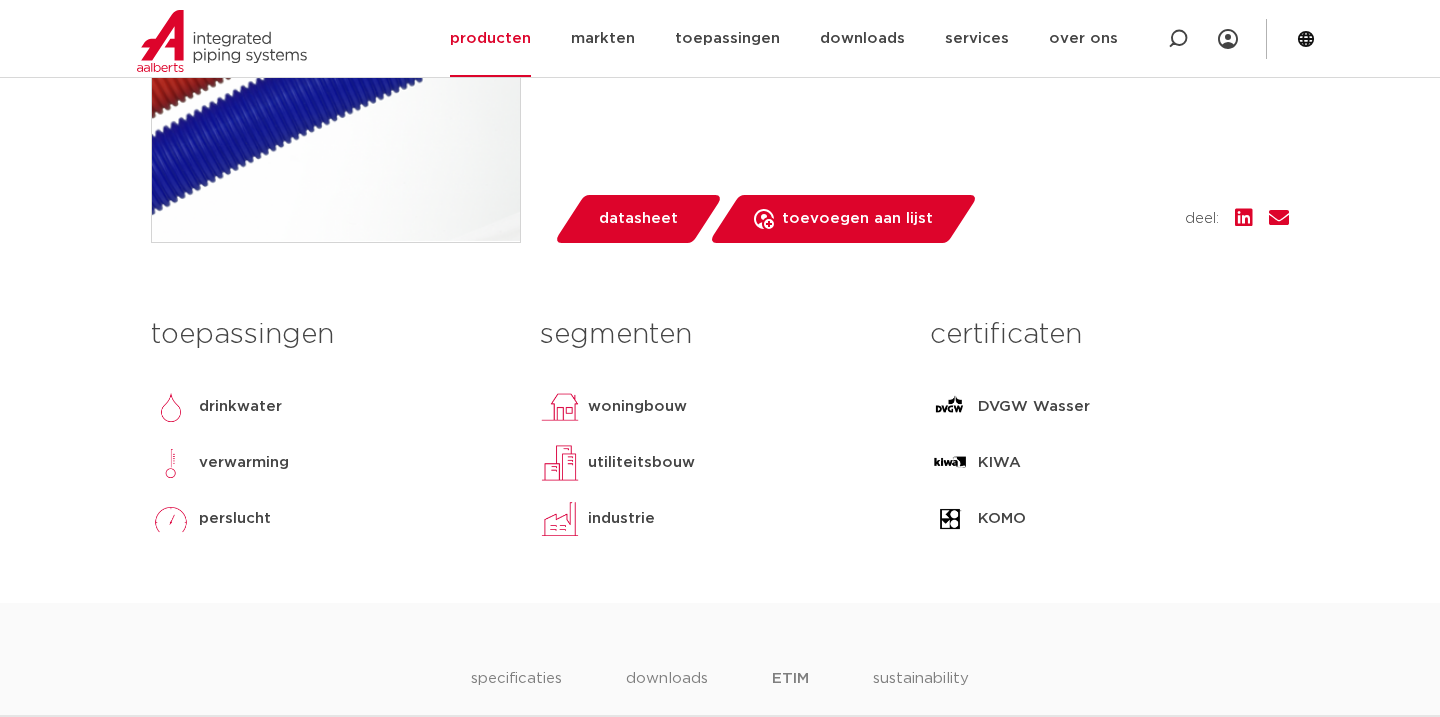 scroll, scrollTop: 34, scrollLeft: 0, axis: vertical 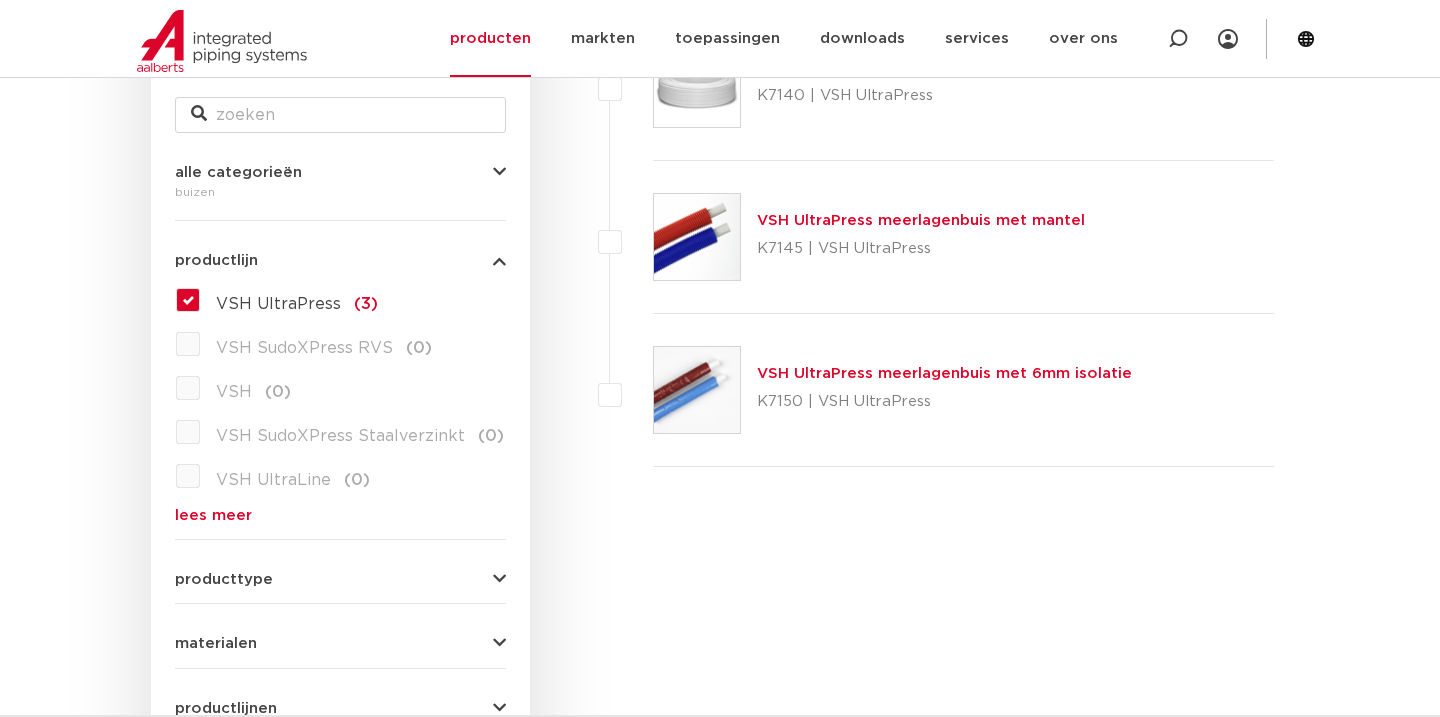 click on "VSH UltraPress meerlagenbuis met 6mm isolatie" at bounding box center [944, 373] 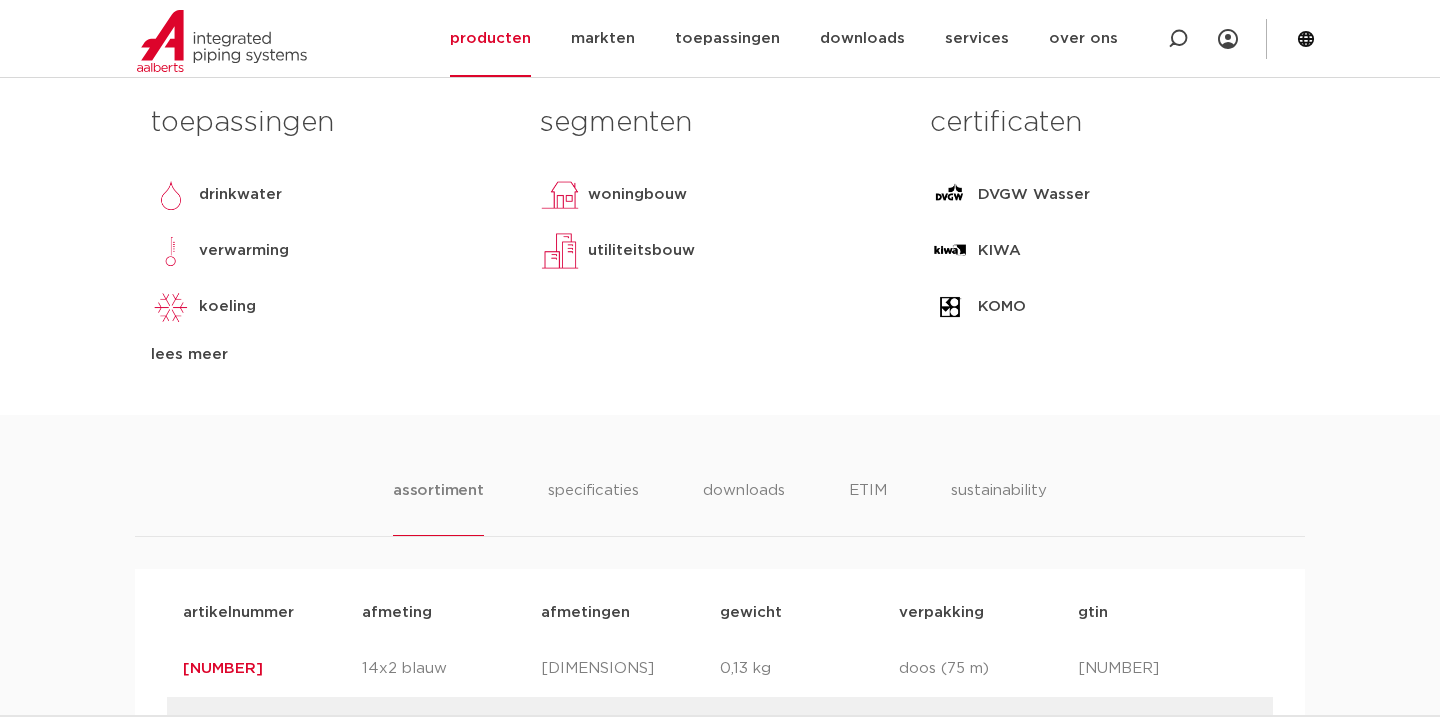scroll, scrollTop: 1279, scrollLeft: 0, axis: vertical 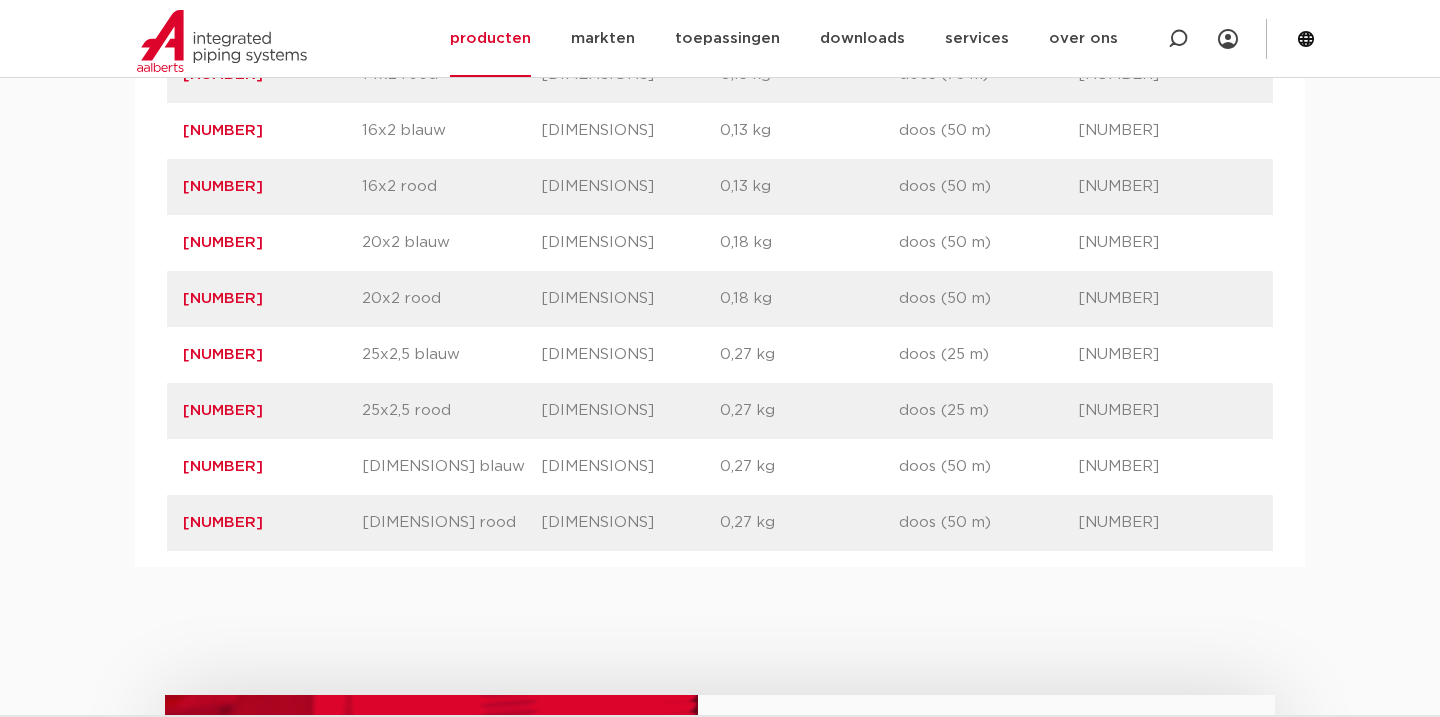 click on "3841332" at bounding box center (223, 466) 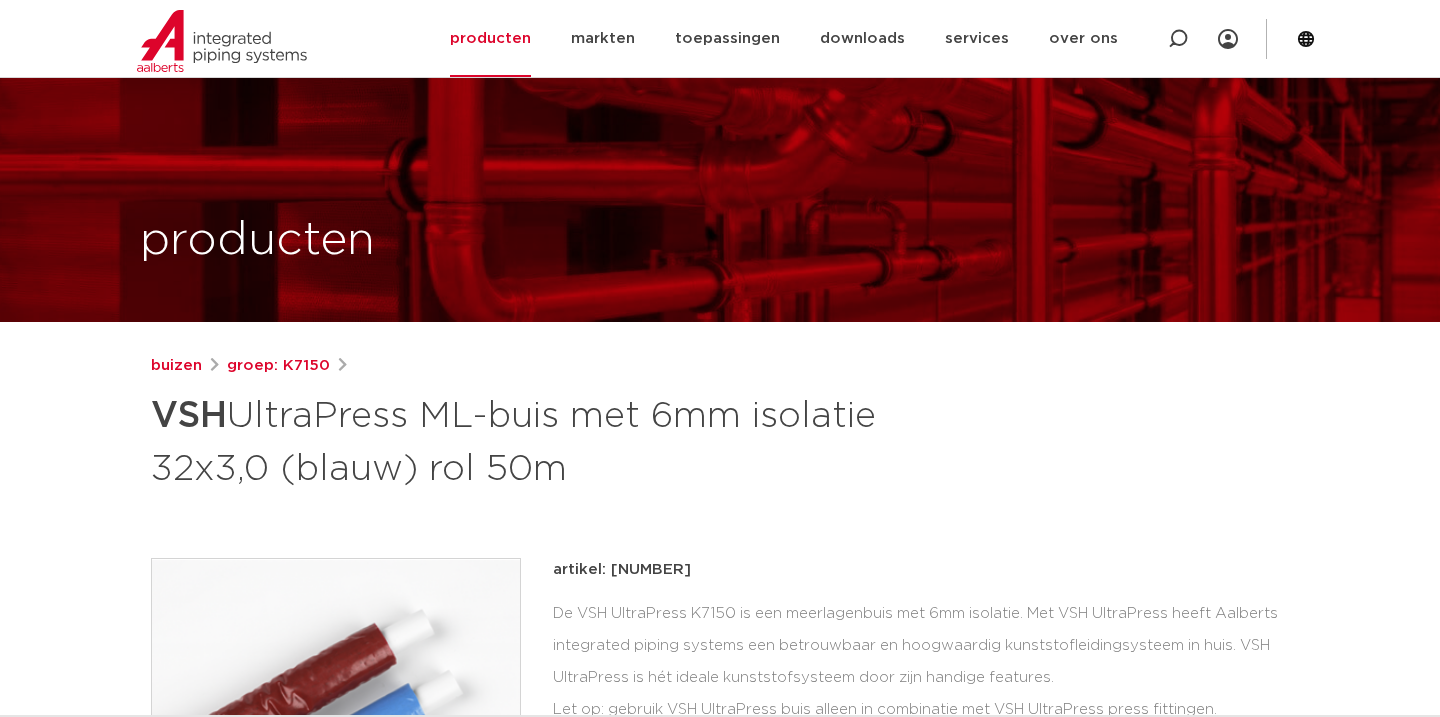 scroll, scrollTop: 689, scrollLeft: 0, axis: vertical 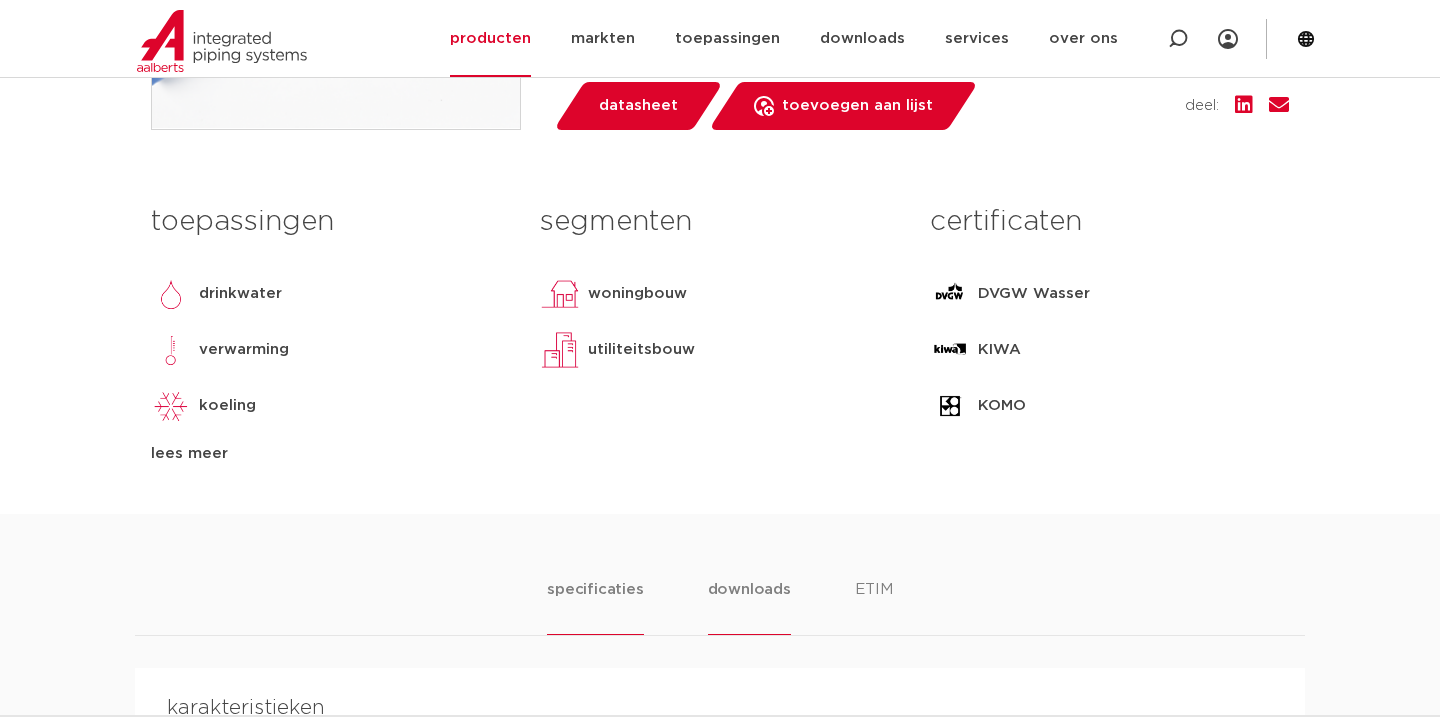 click on "downloads" at bounding box center (749, 606) 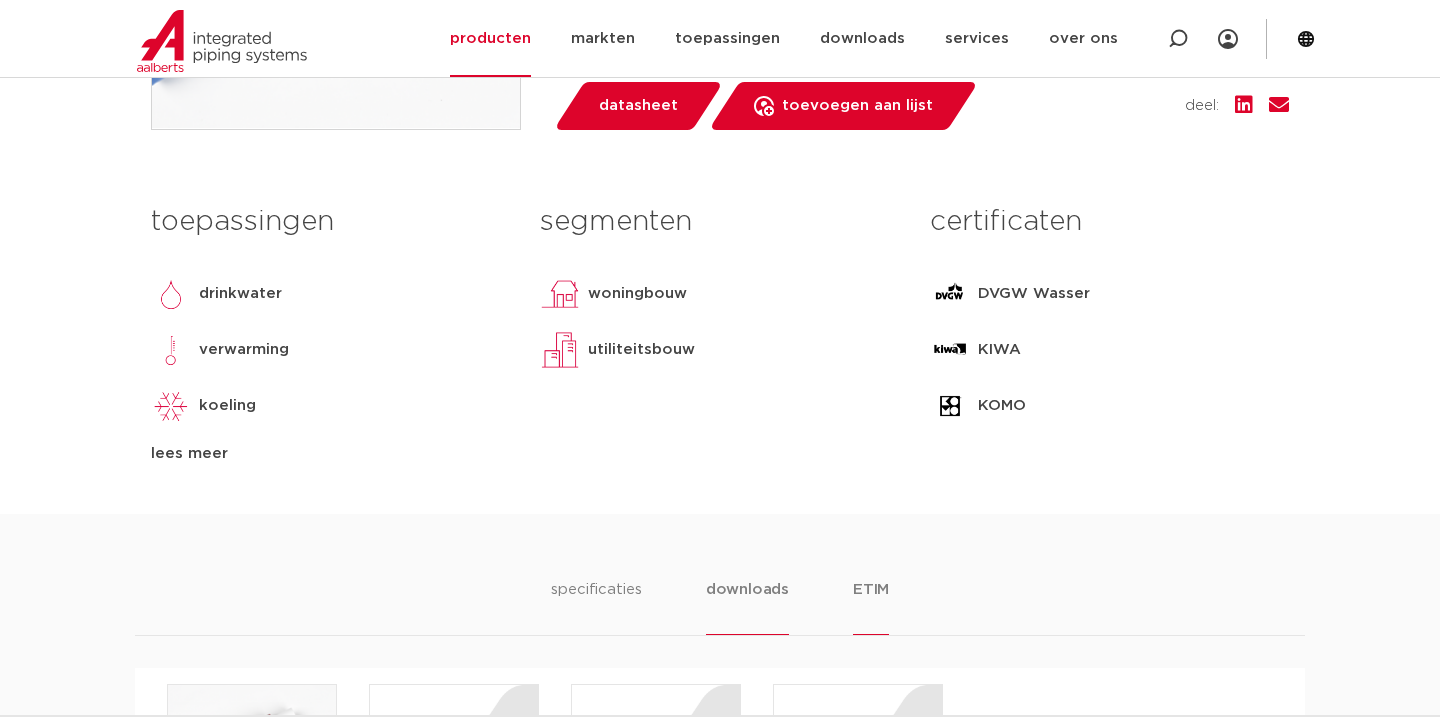 click on "ETIM" at bounding box center [871, 606] 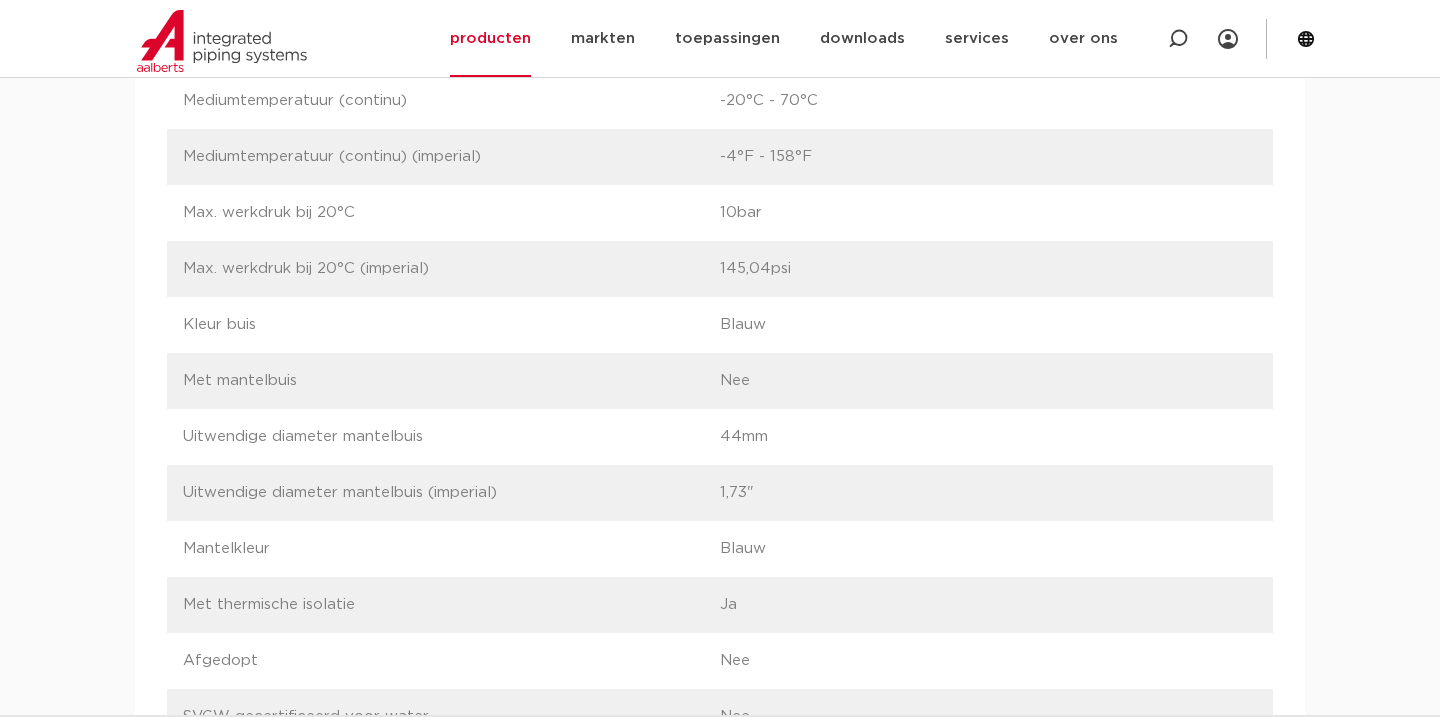 scroll, scrollTop: 1973, scrollLeft: 0, axis: vertical 